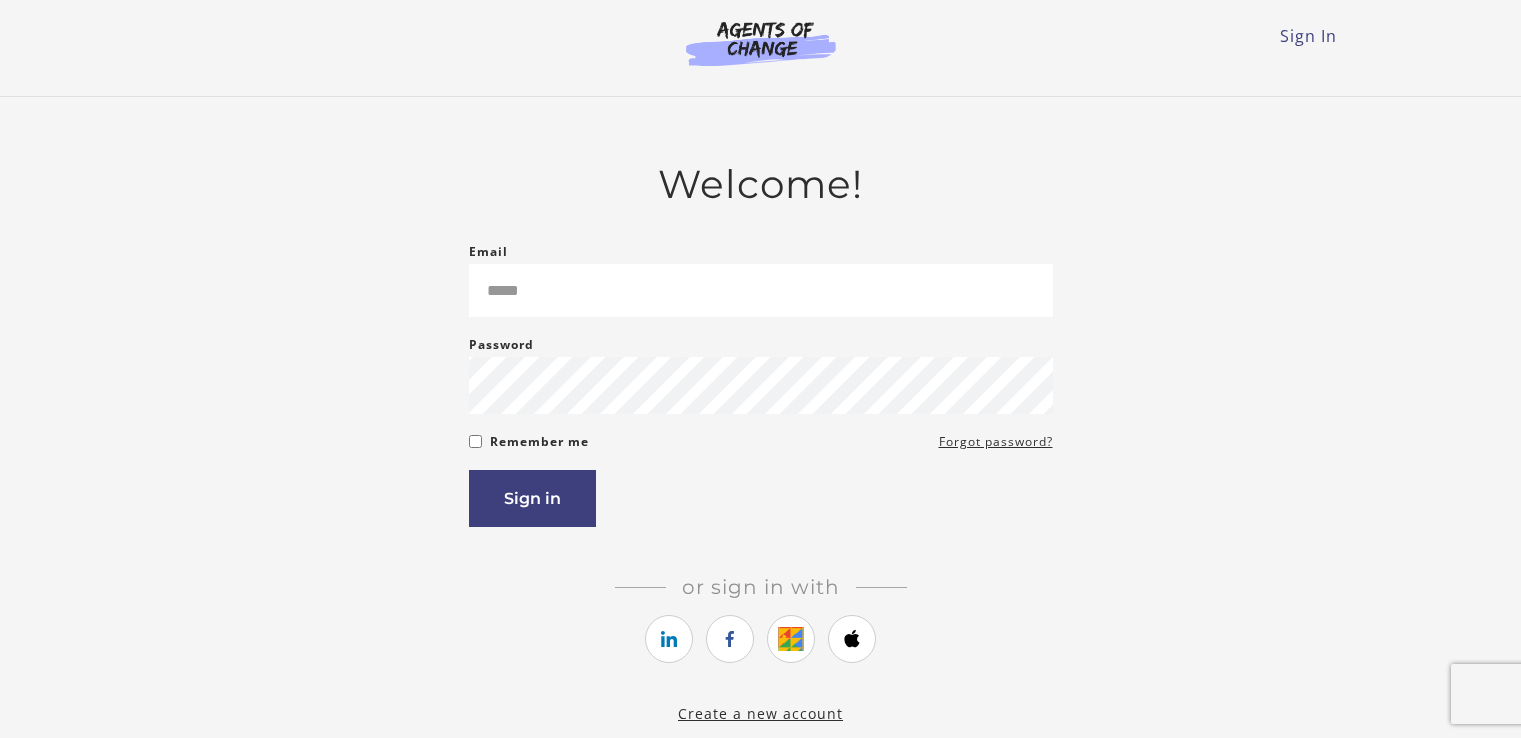 scroll, scrollTop: 0, scrollLeft: 0, axis: both 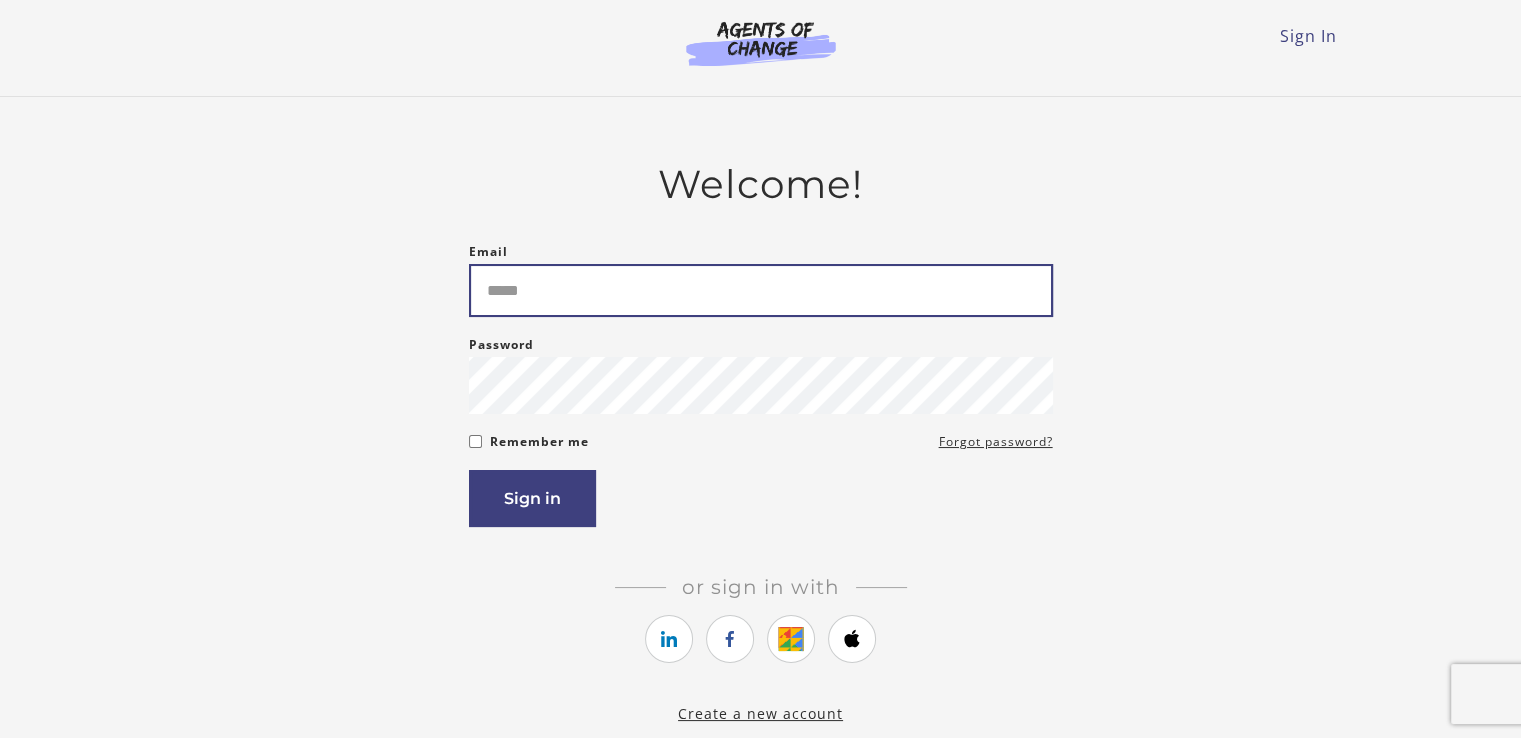 click on "Email" at bounding box center [761, 290] 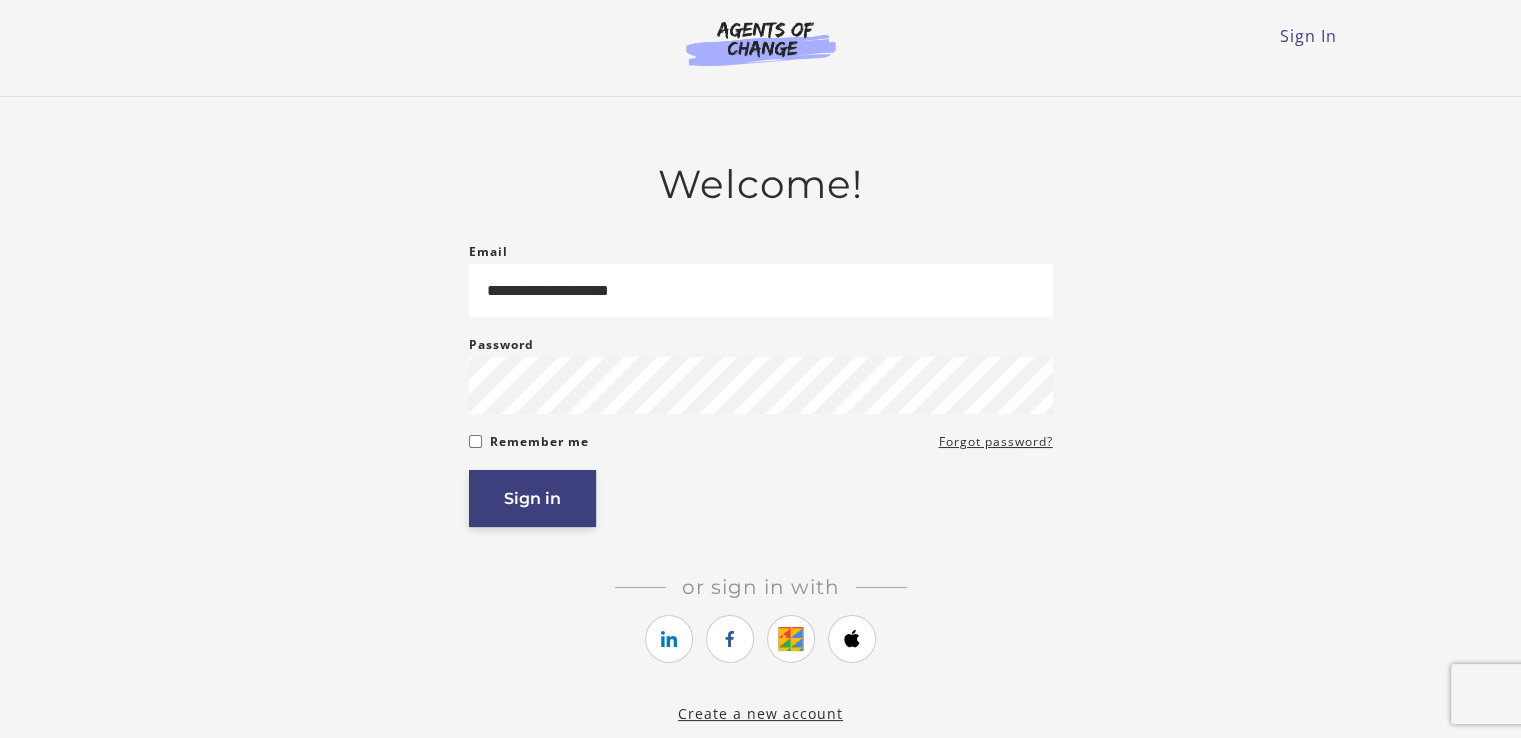 click on "Sign in" at bounding box center [532, 498] 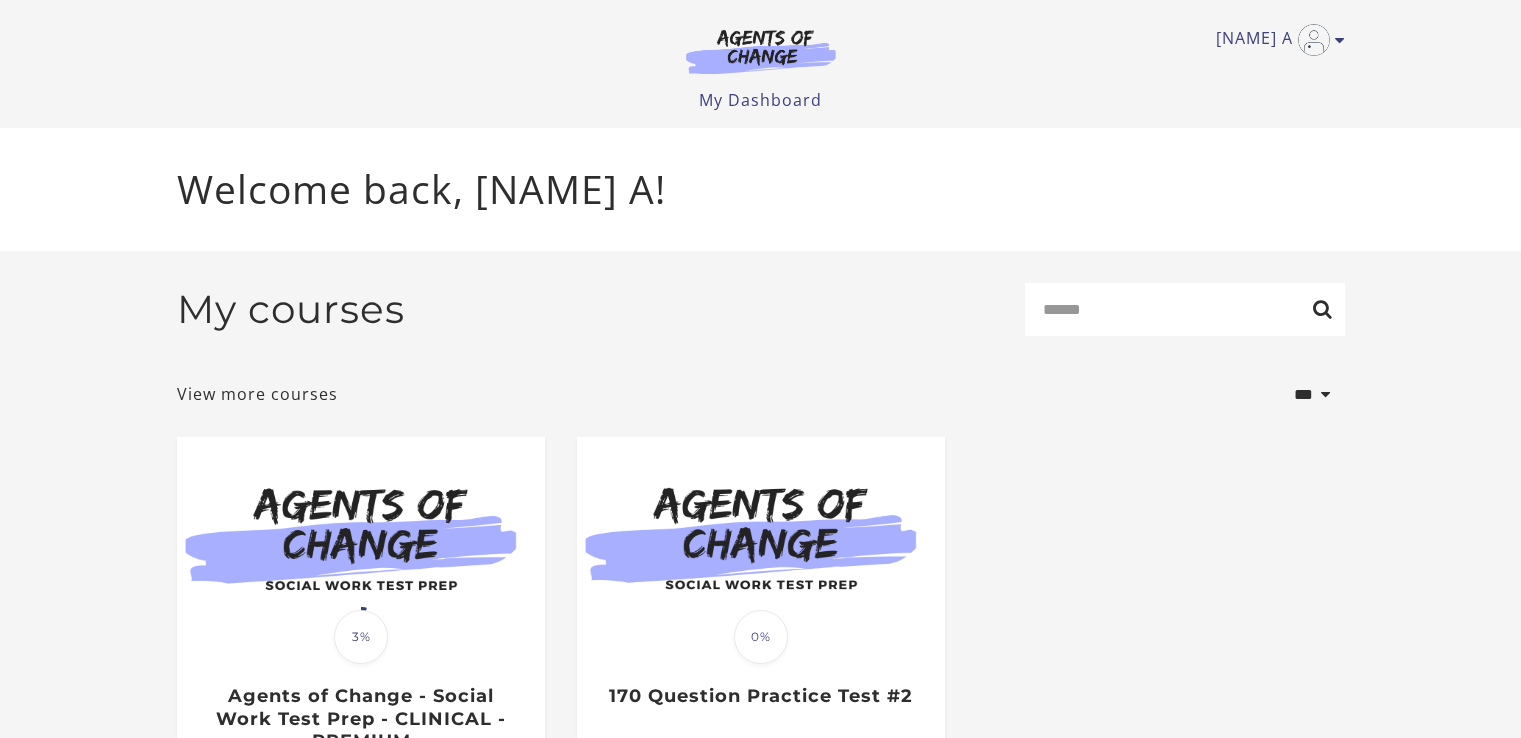 scroll, scrollTop: 0, scrollLeft: 0, axis: both 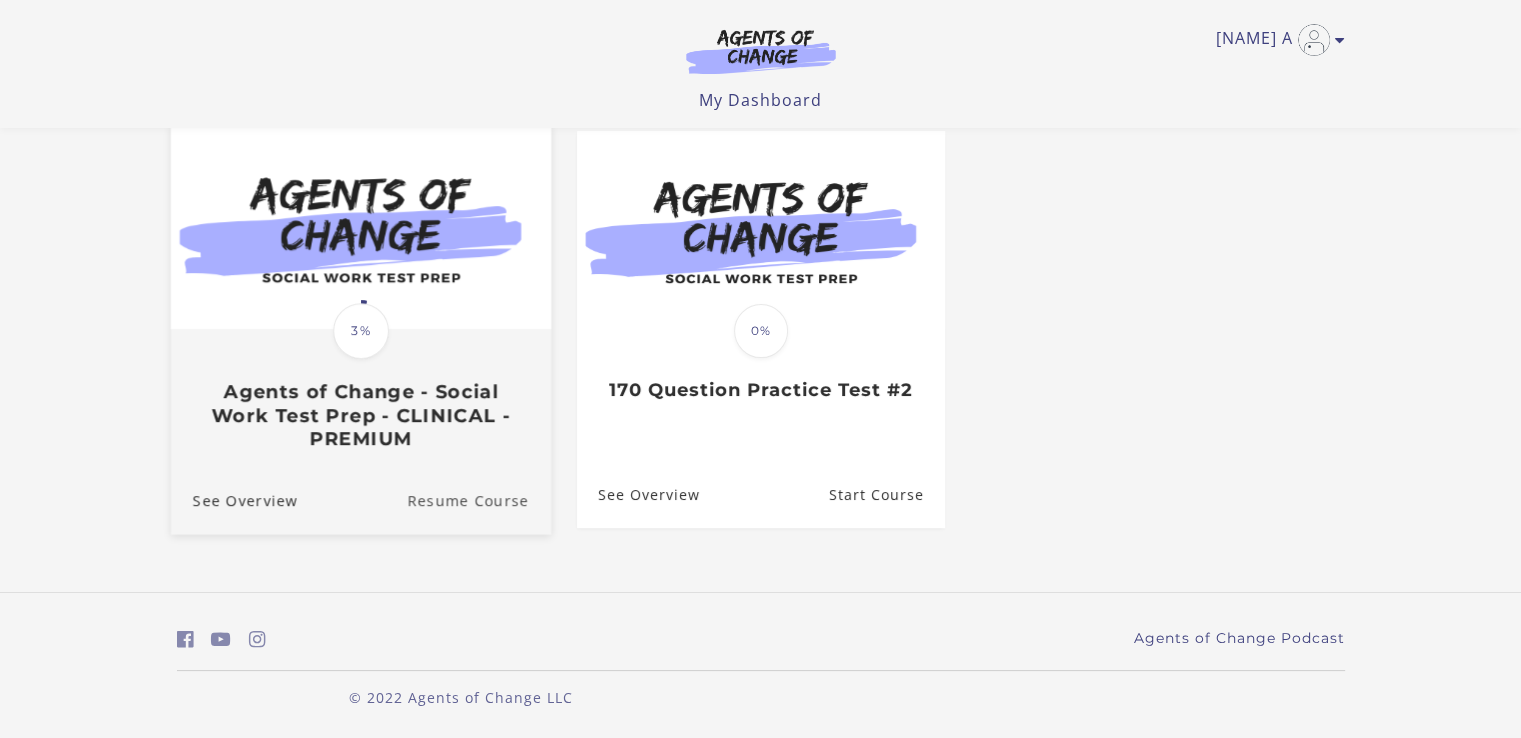 click on "Resume Course" at bounding box center (479, 500) 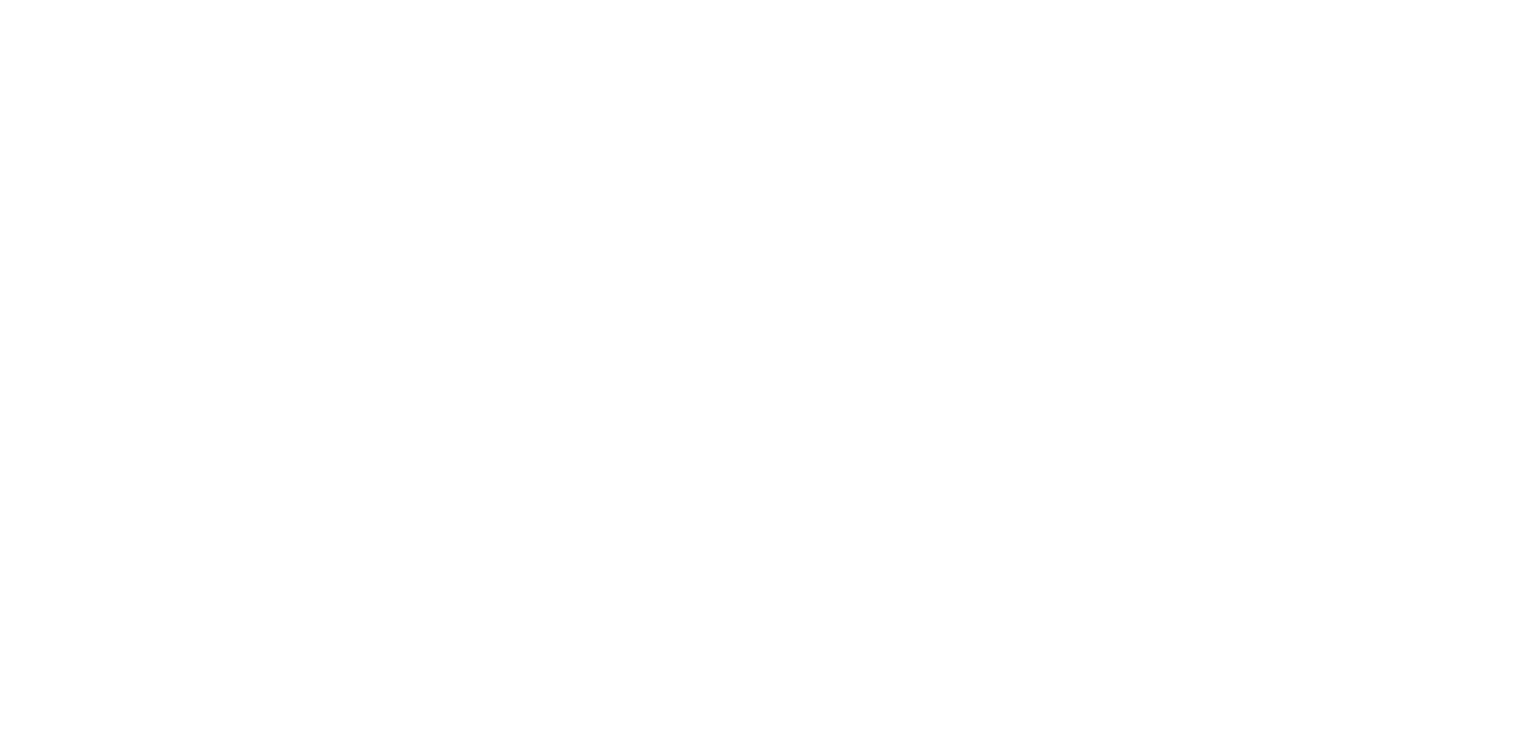 scroll, scrollTop: 0, scrollLeft: 0, axis: both 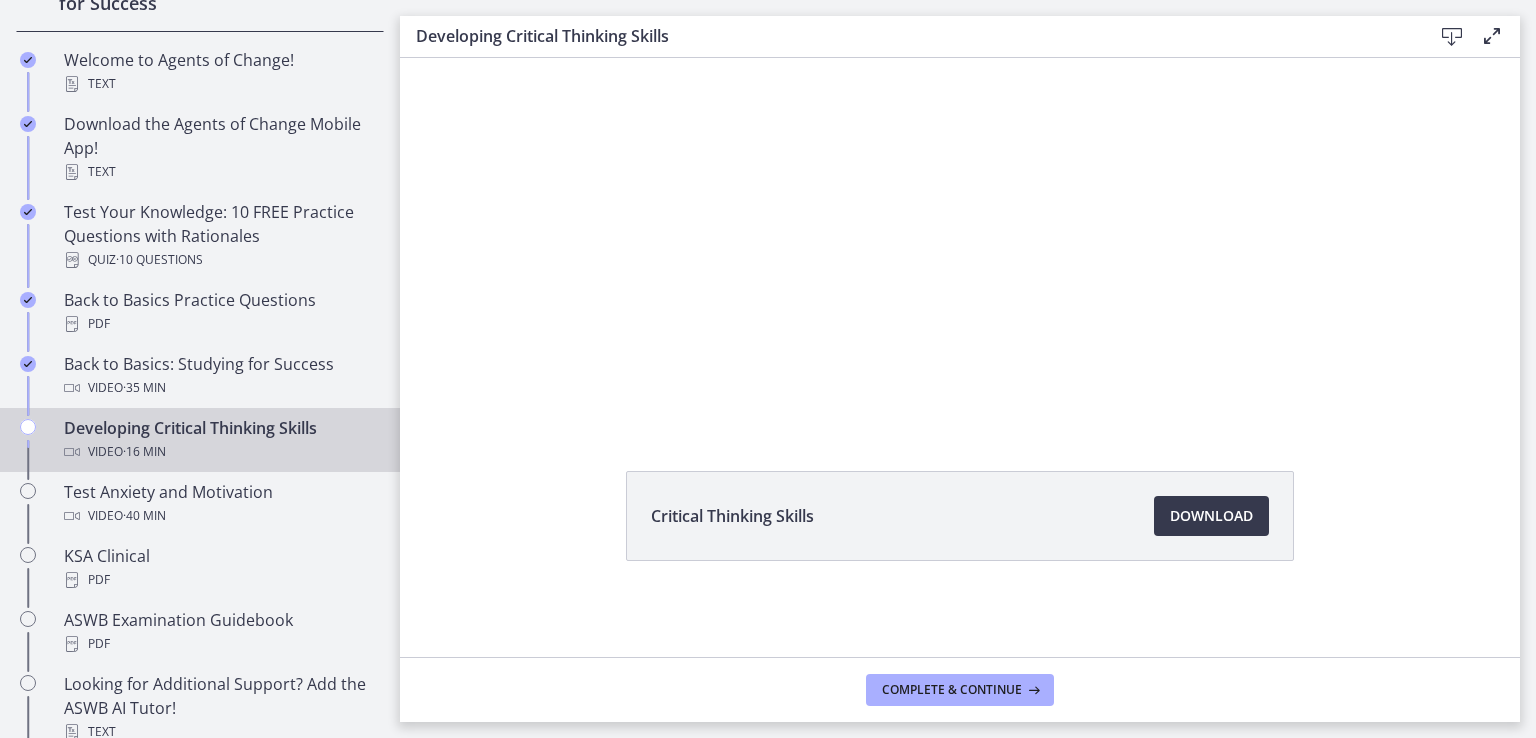 click on "Critical Thinking Skills
Download
Opens in a new window" at bounding box center [960, 564] 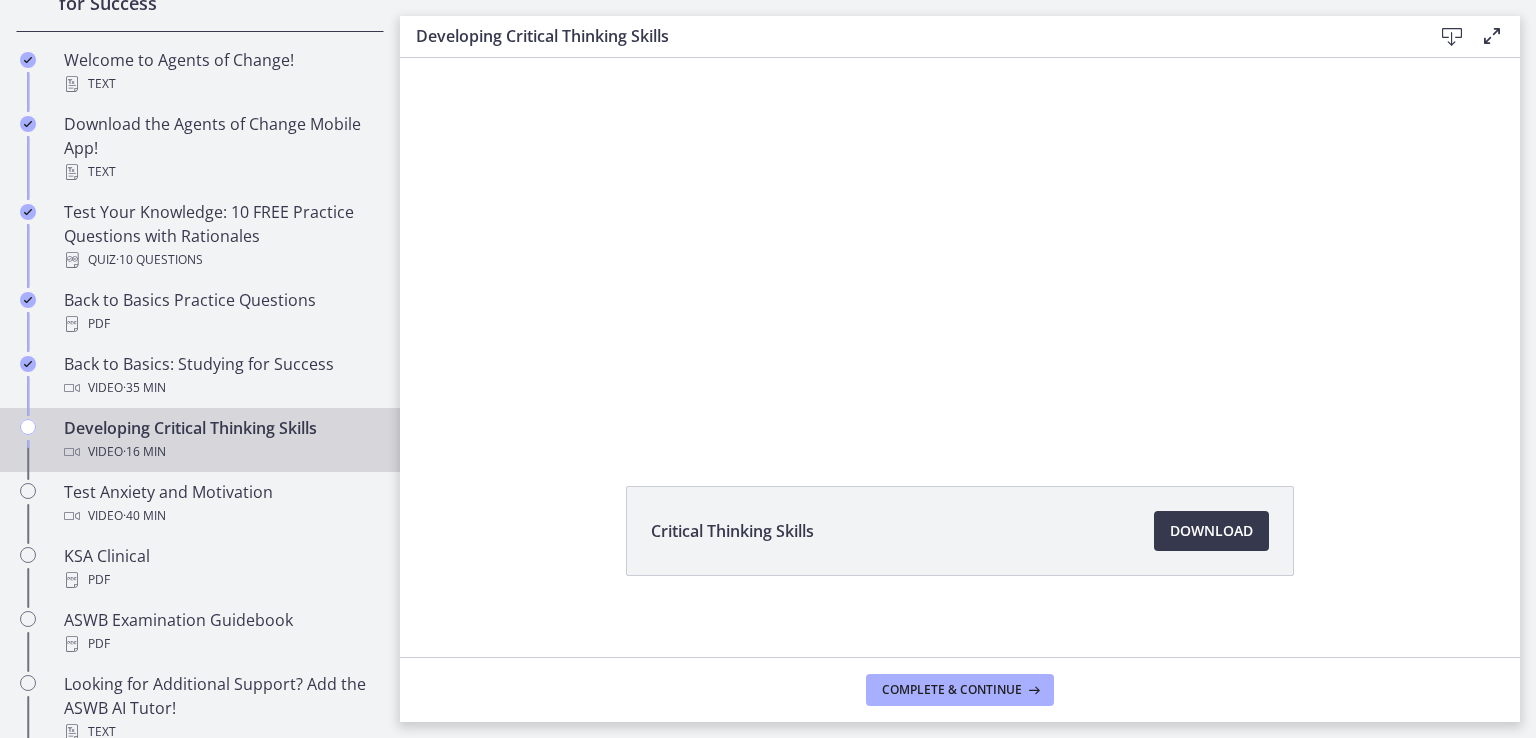scroll, scrollTop: 107, scrollLeft: 0, axis: vertical 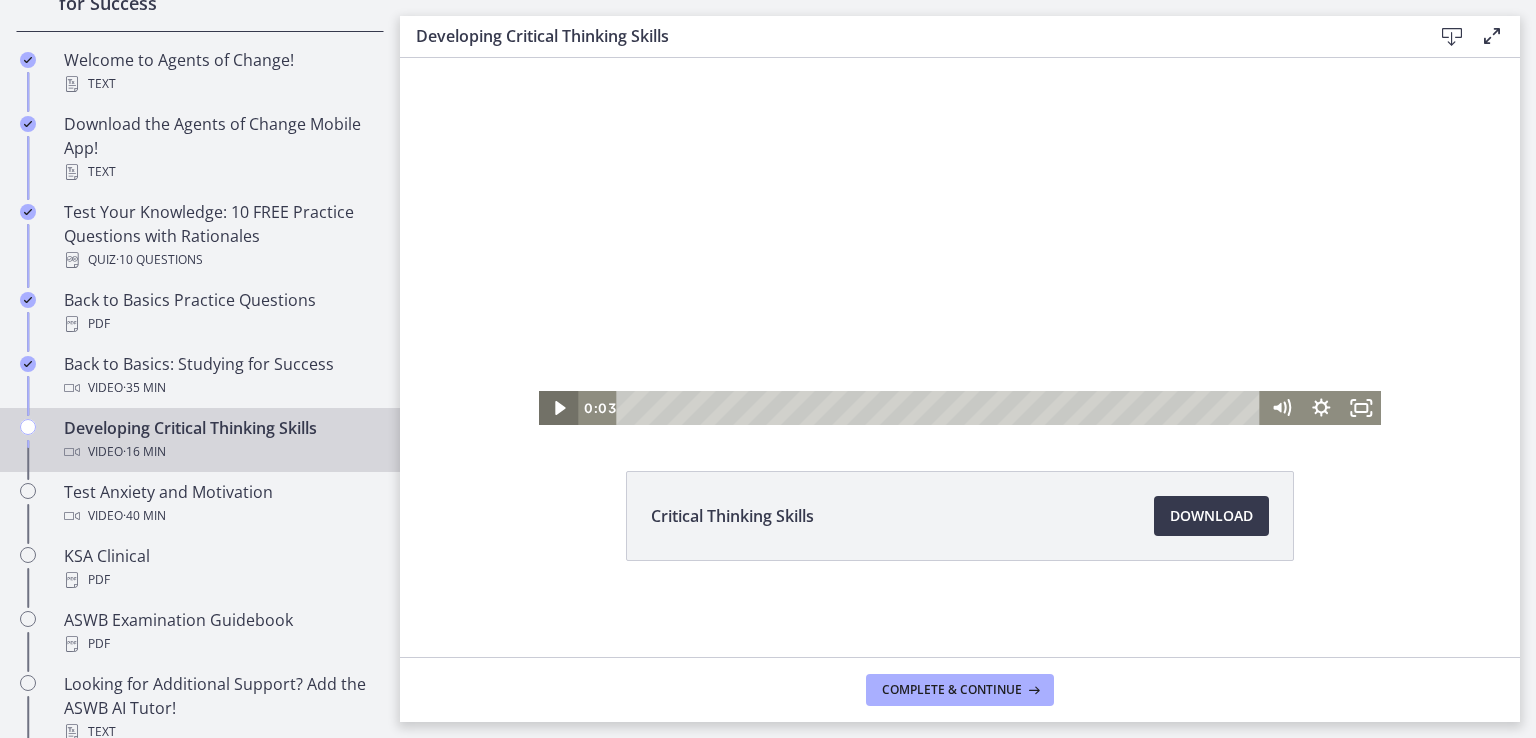 click 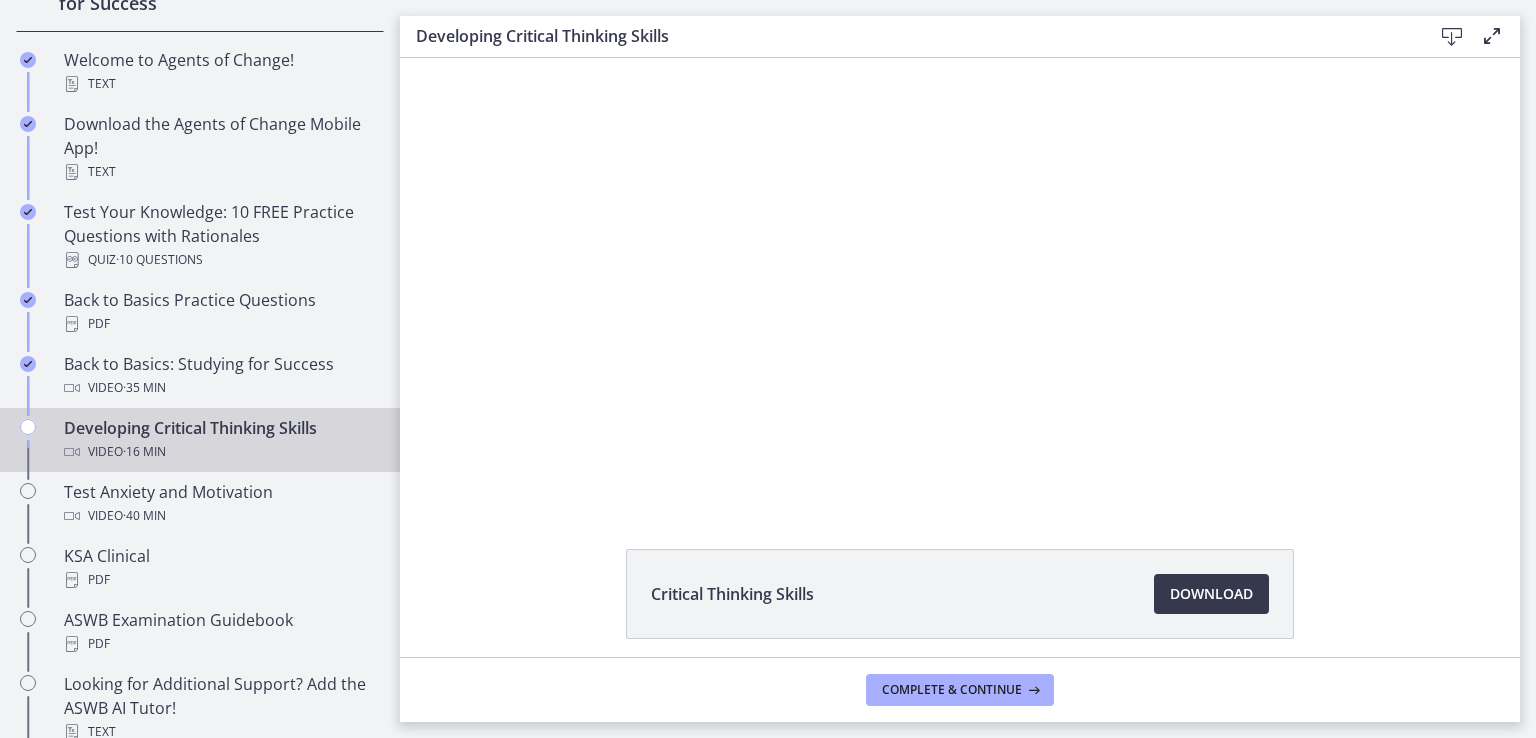 scroll, scrollTop: 28, scrollLeft: 0, axis: vertical 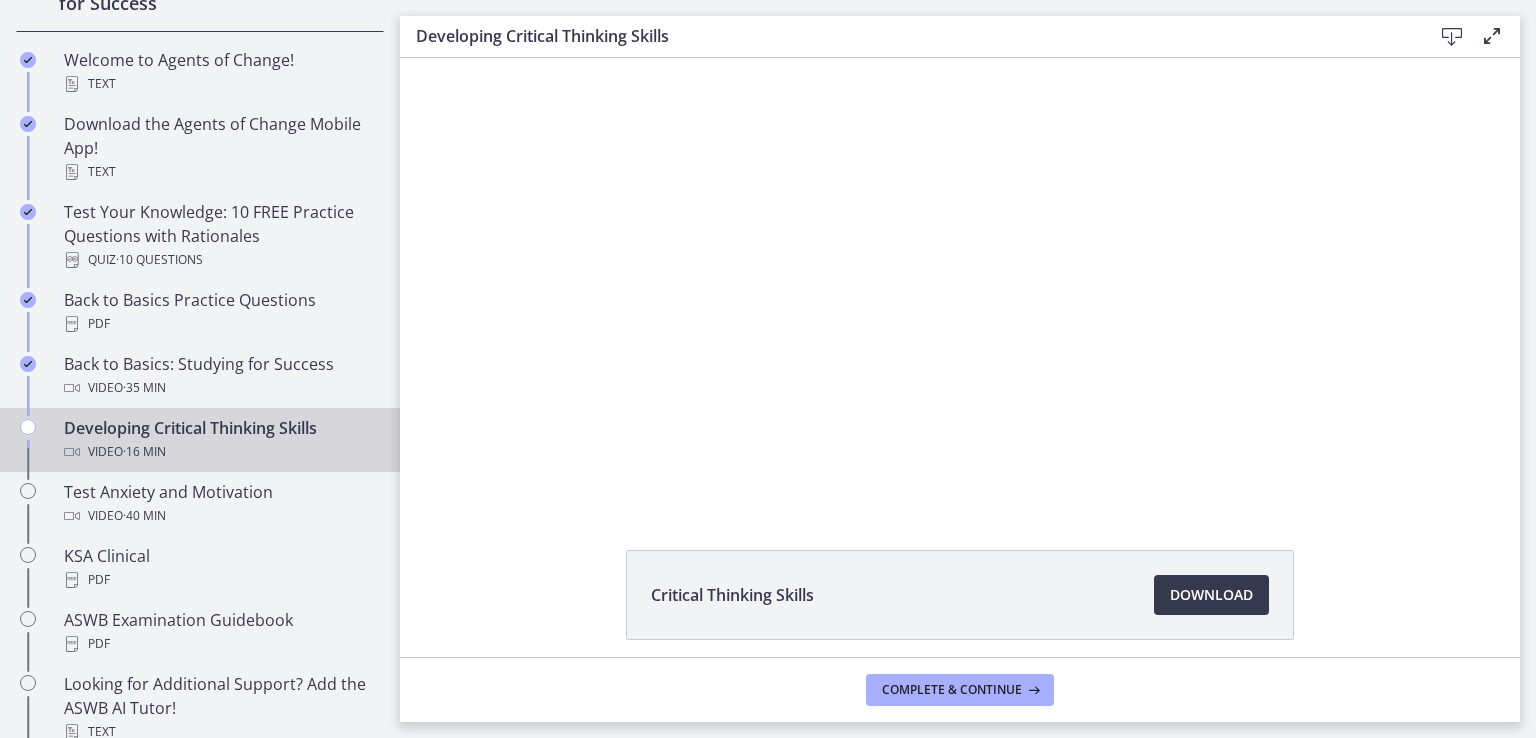 type 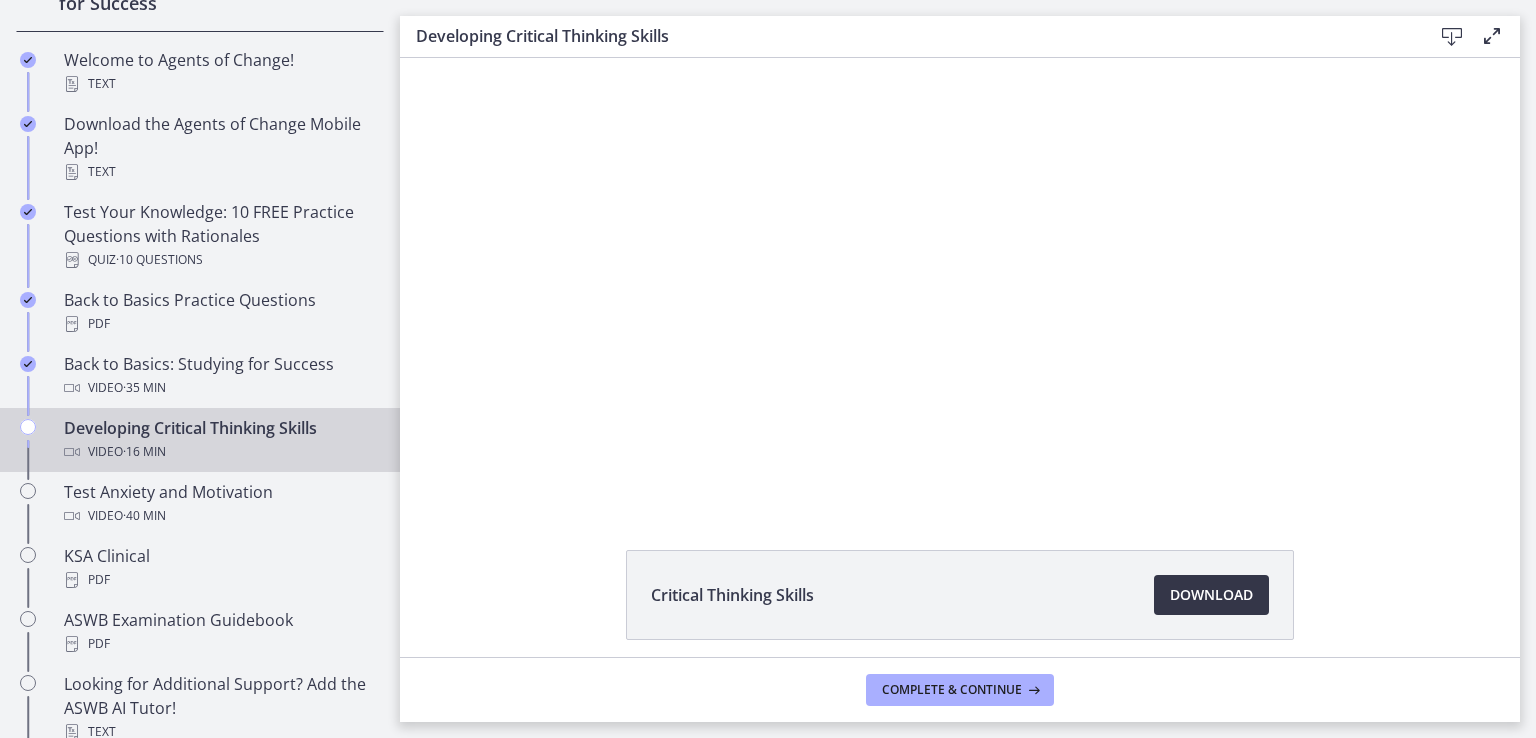 click on "Download
Opens in a new window" at bounding box center [1211, 595] 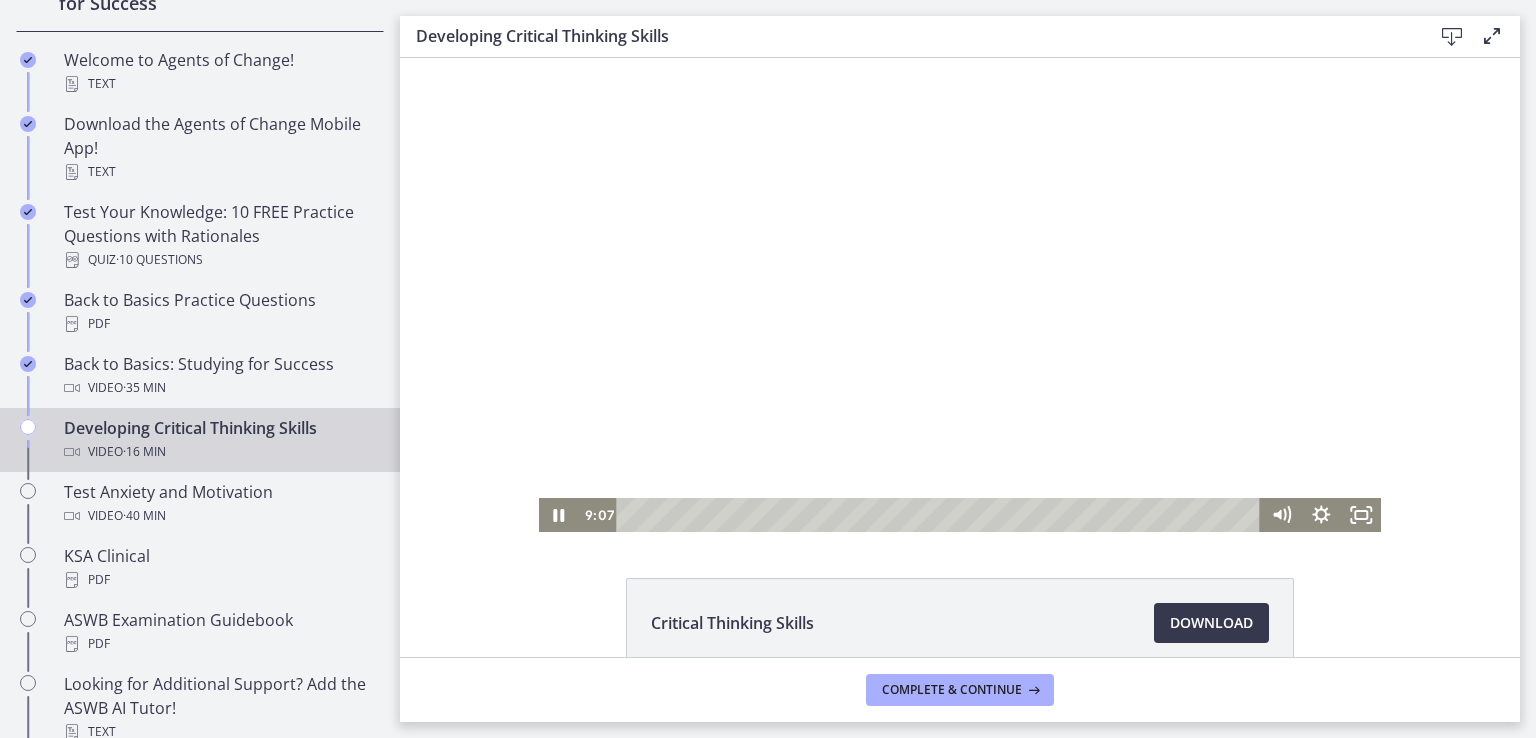 click at bounding box center [960, 295] 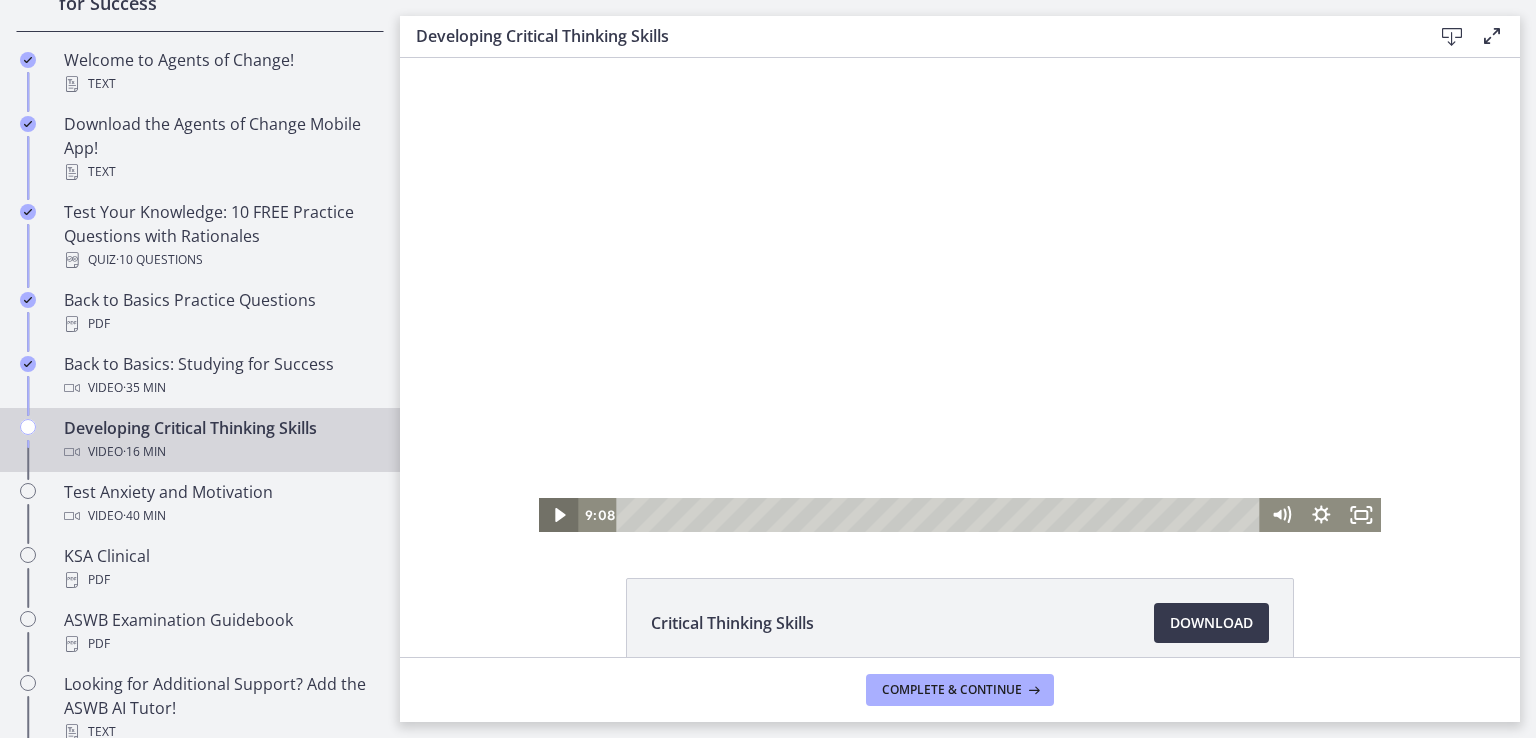 click 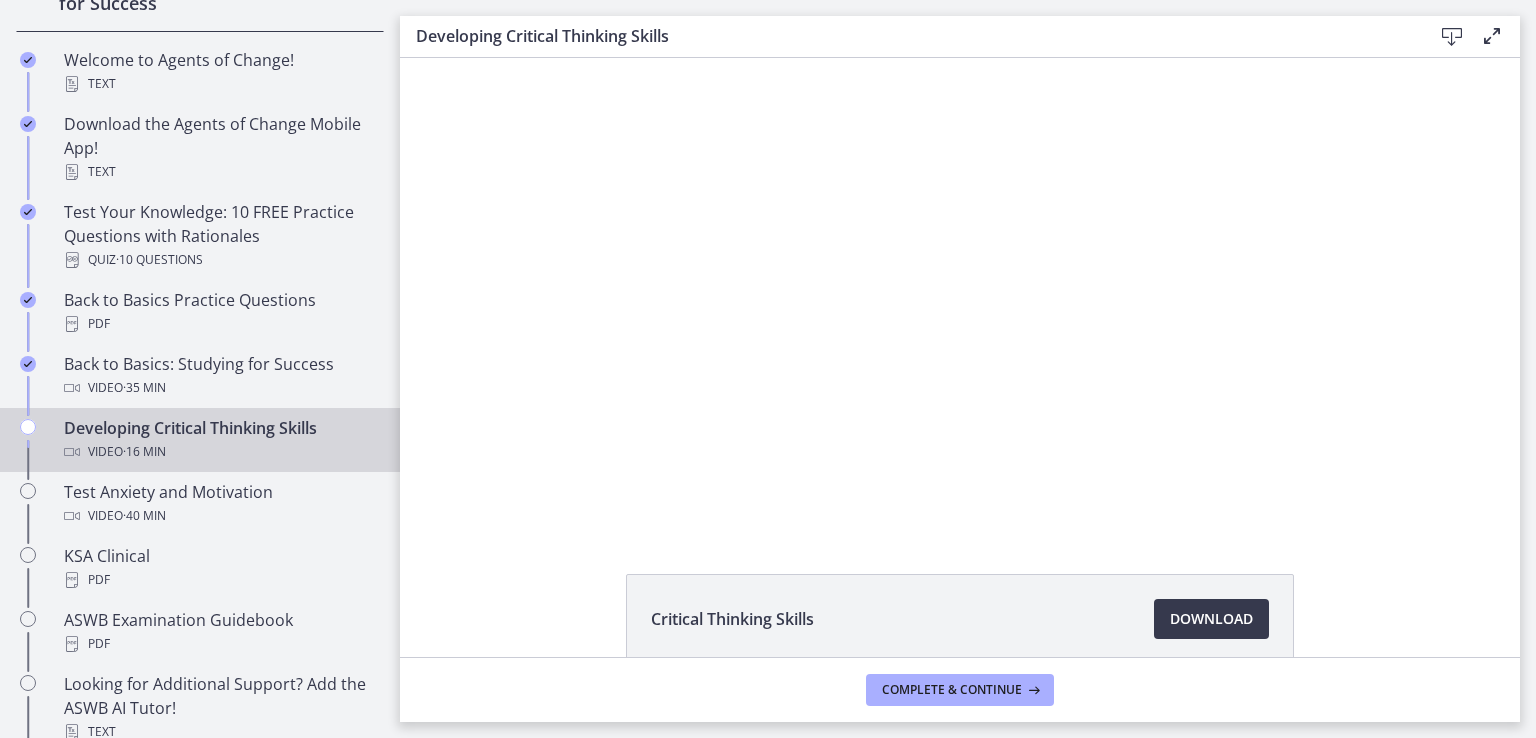 scroll, scrollTop: 0, scrollLeft: 0, axis: both 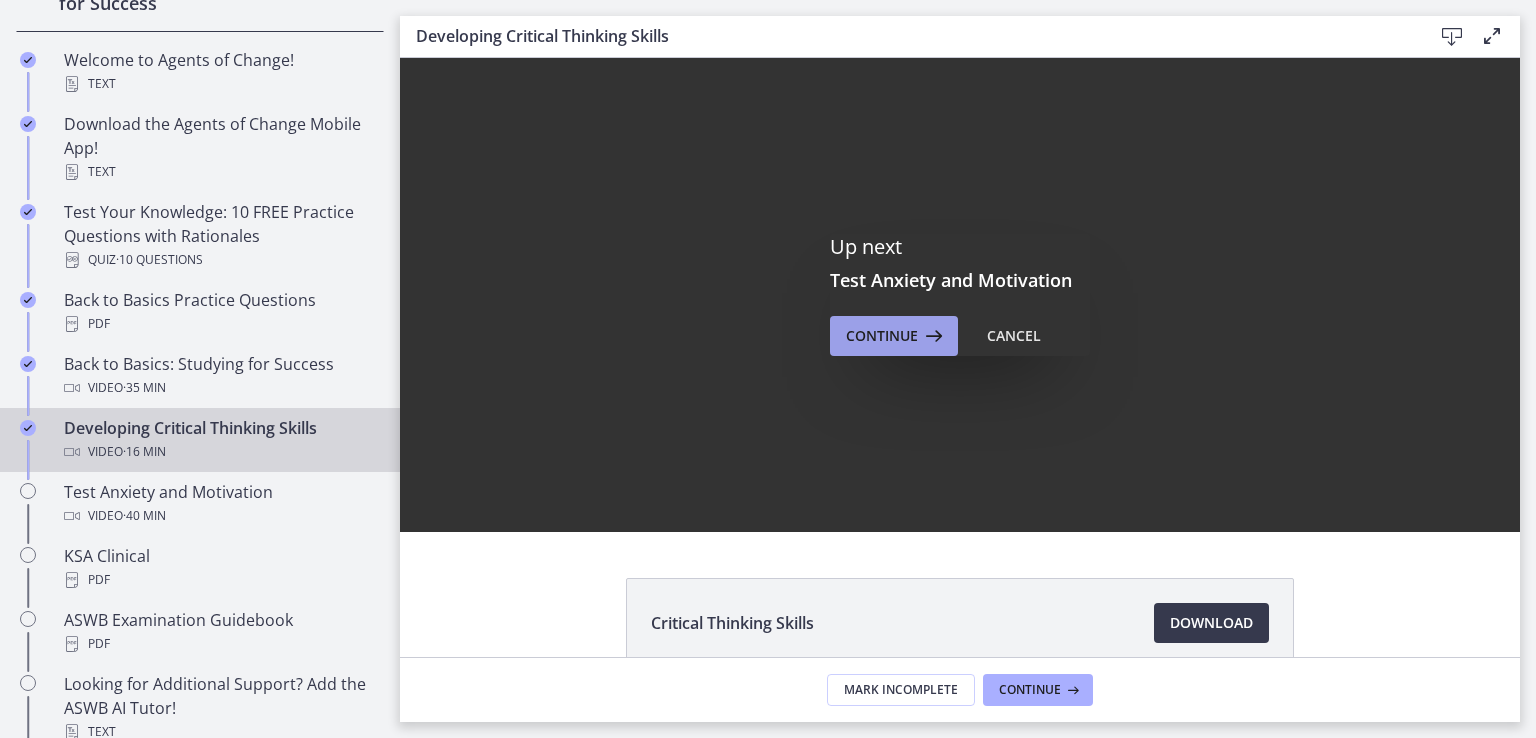 click on "Continue" at bounding box center (882, 336) 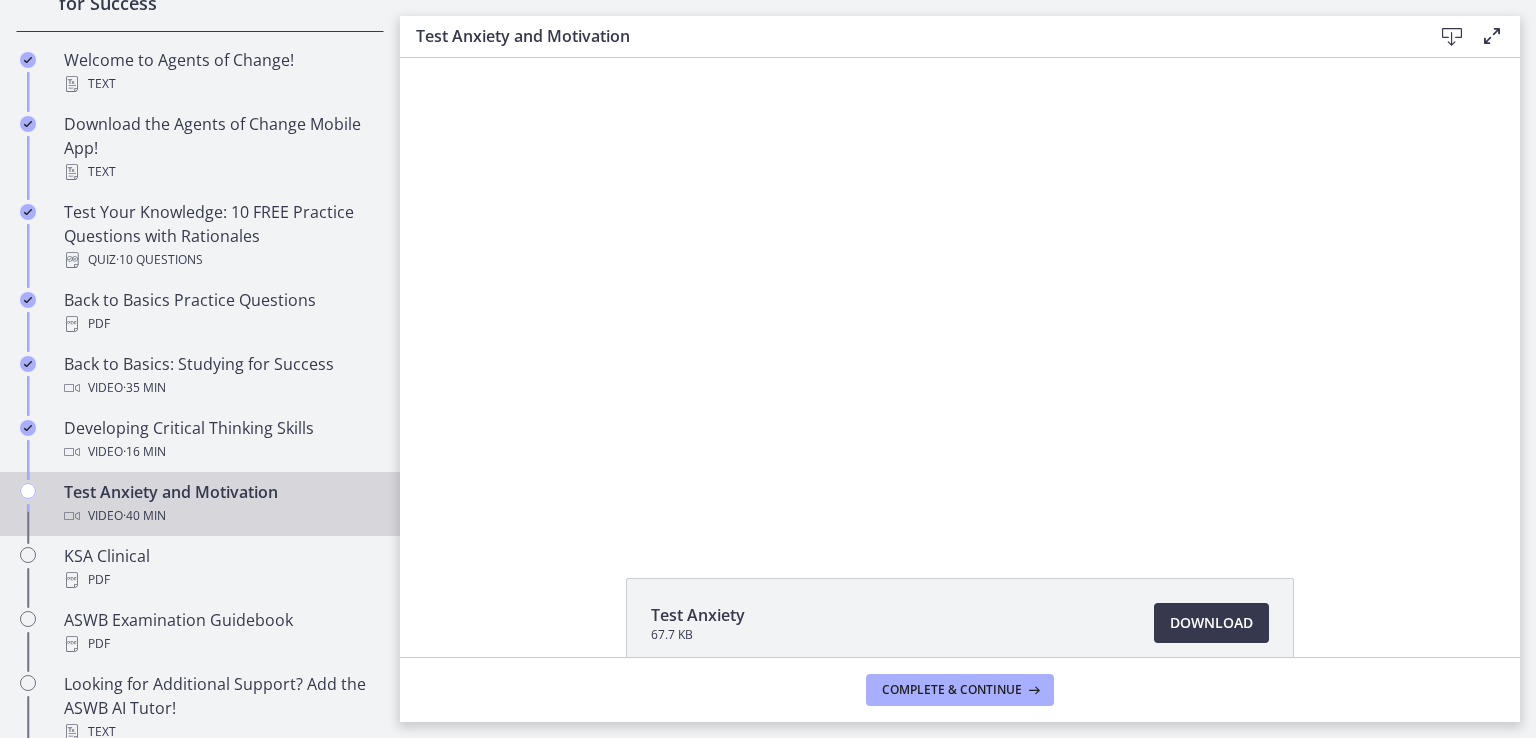 scroll, scrollTop: 0, scrollLeft: 0, axis: both 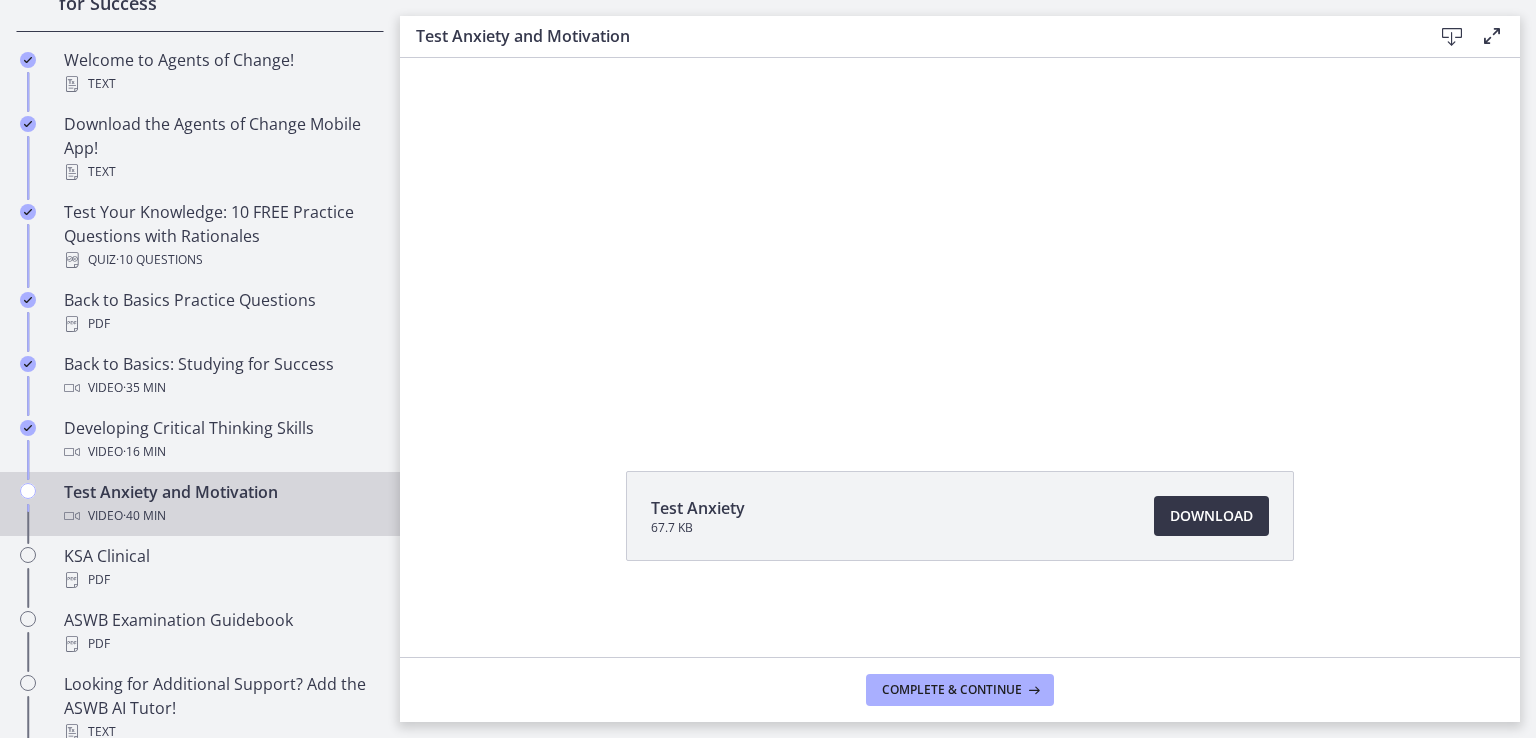 click on "Download
Opens in a new window" at bounding box center [1211, 516] 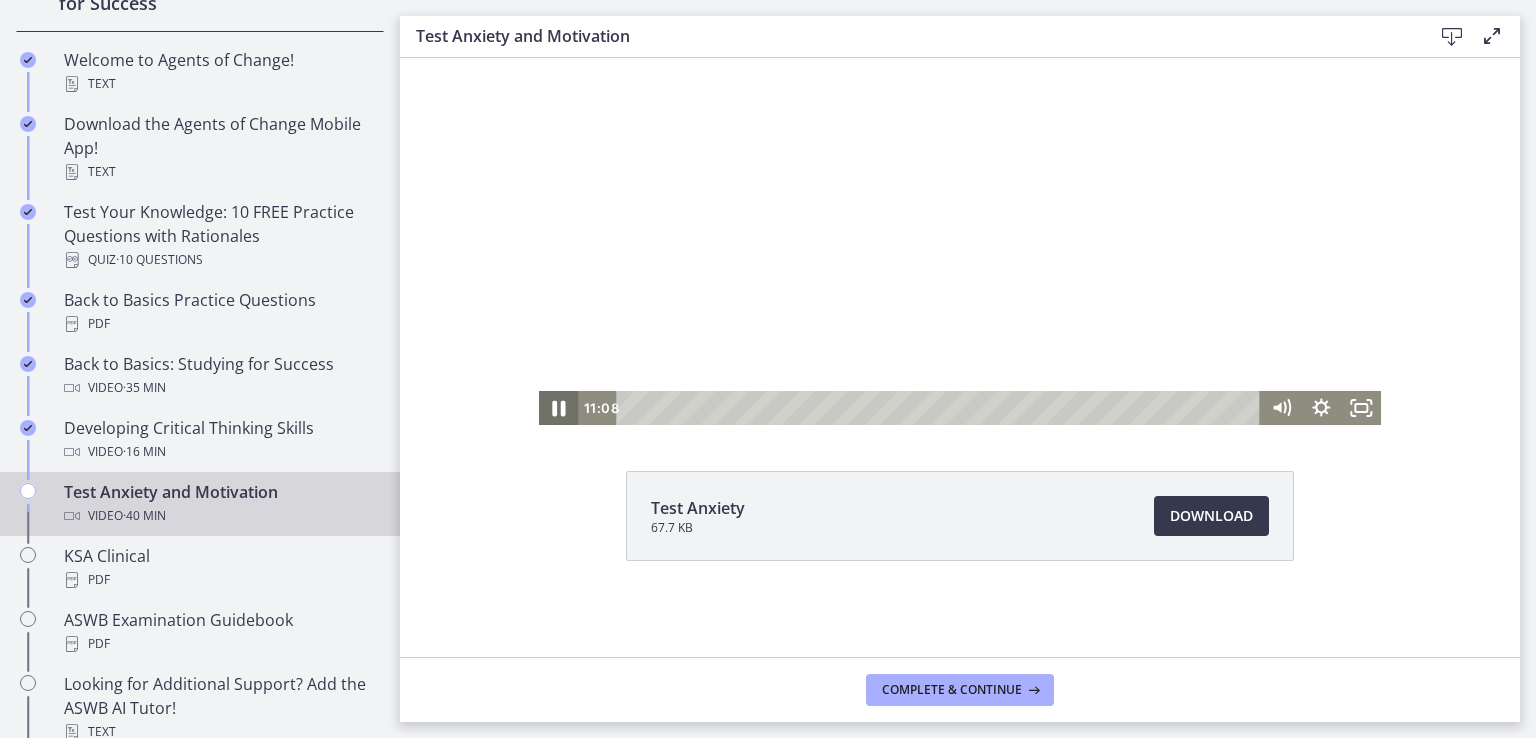 click 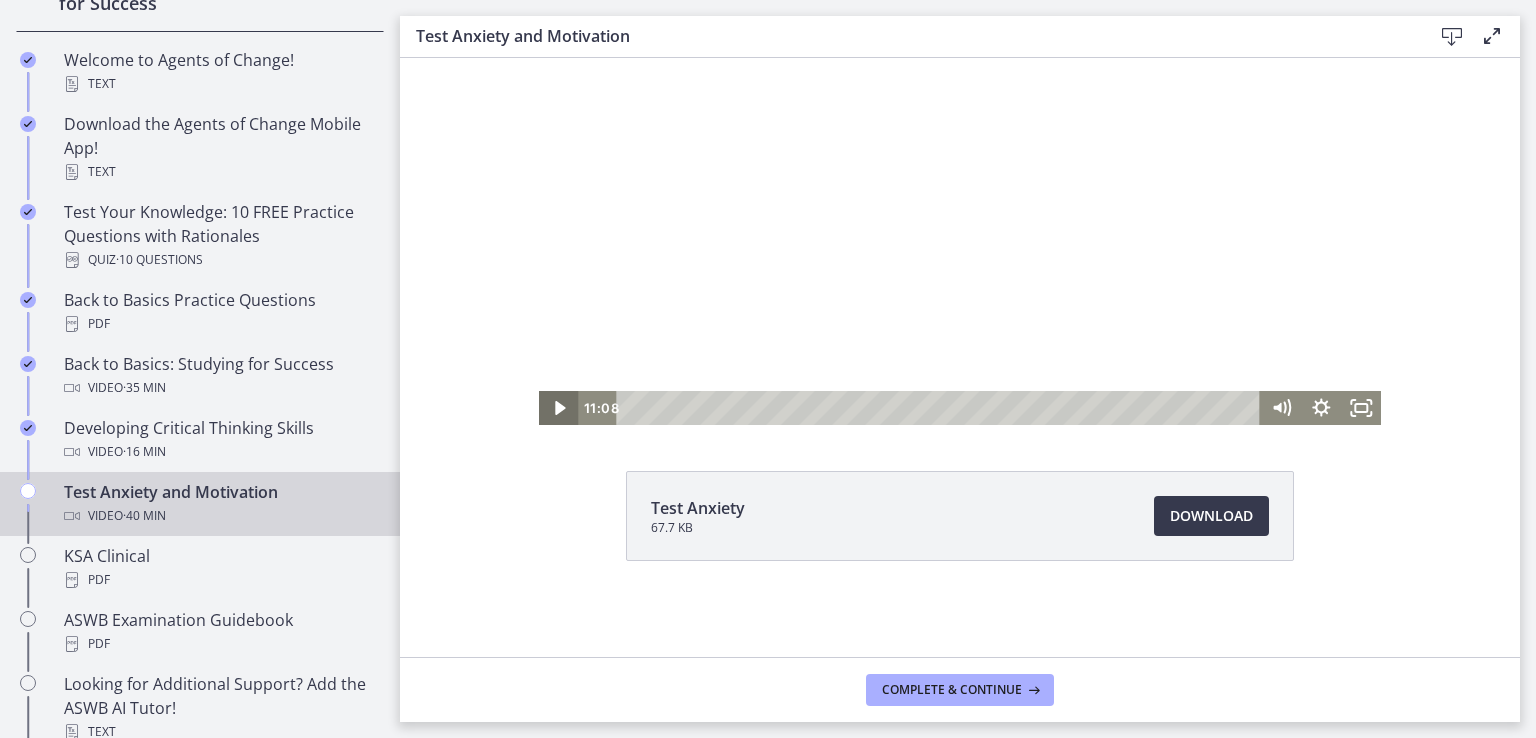 click 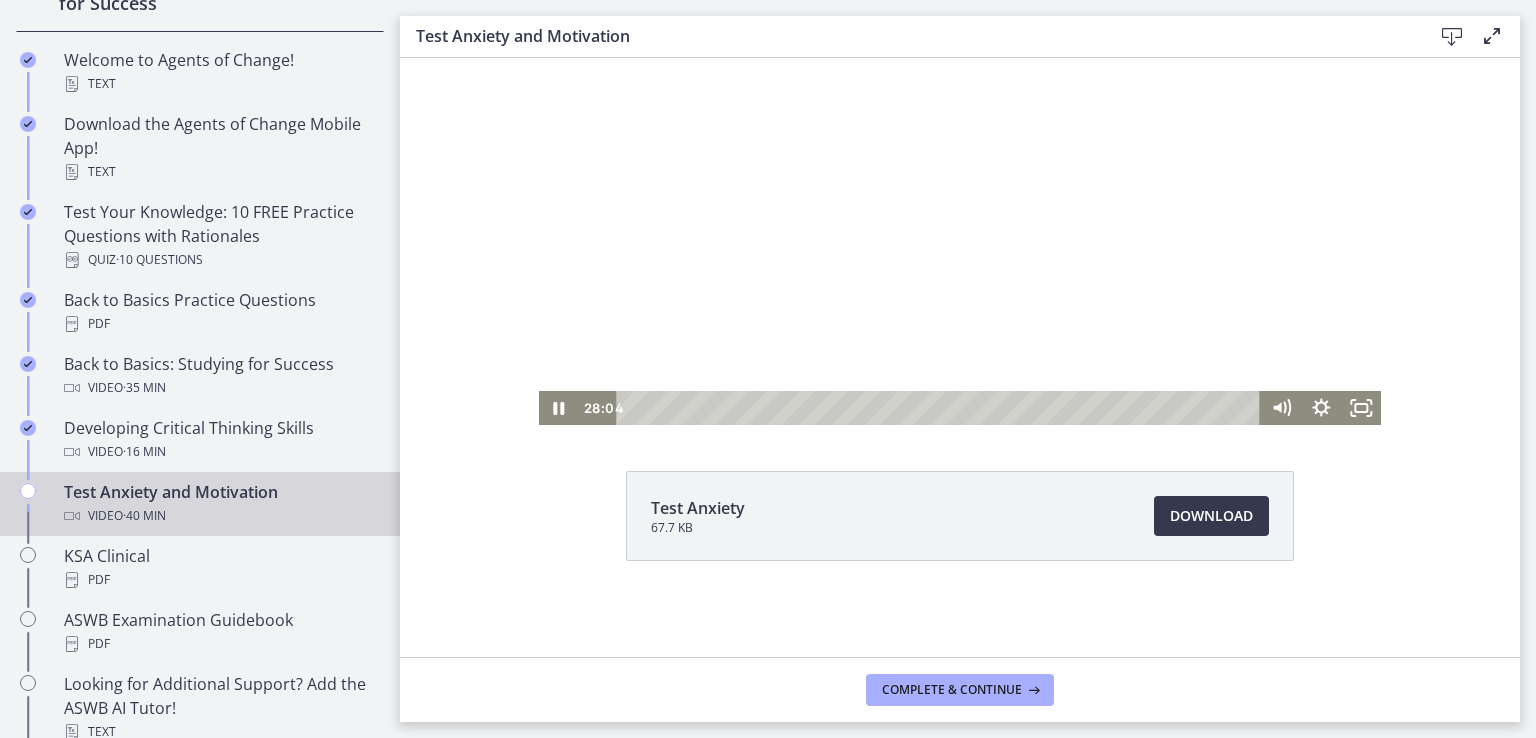 click at bounding box center (960, 188) 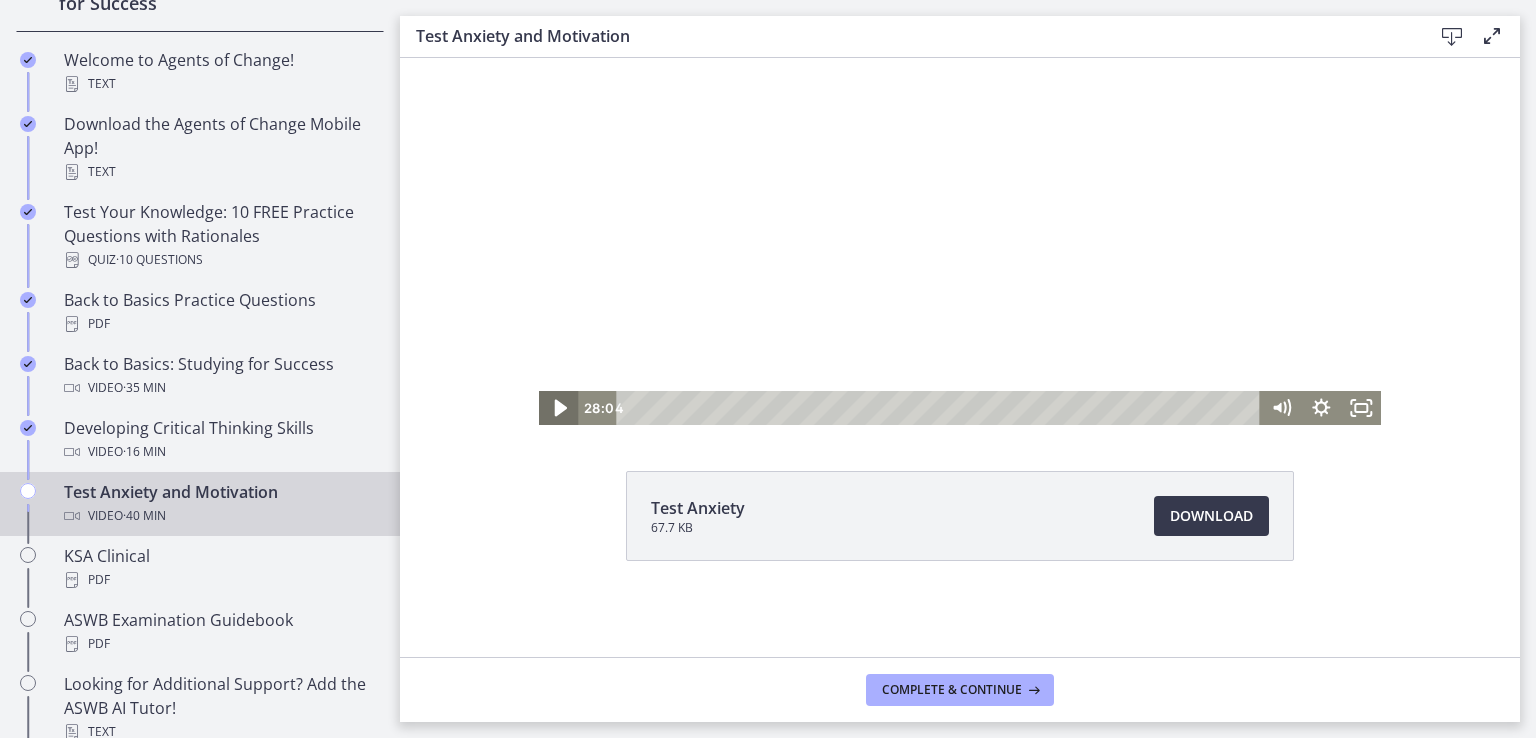 click 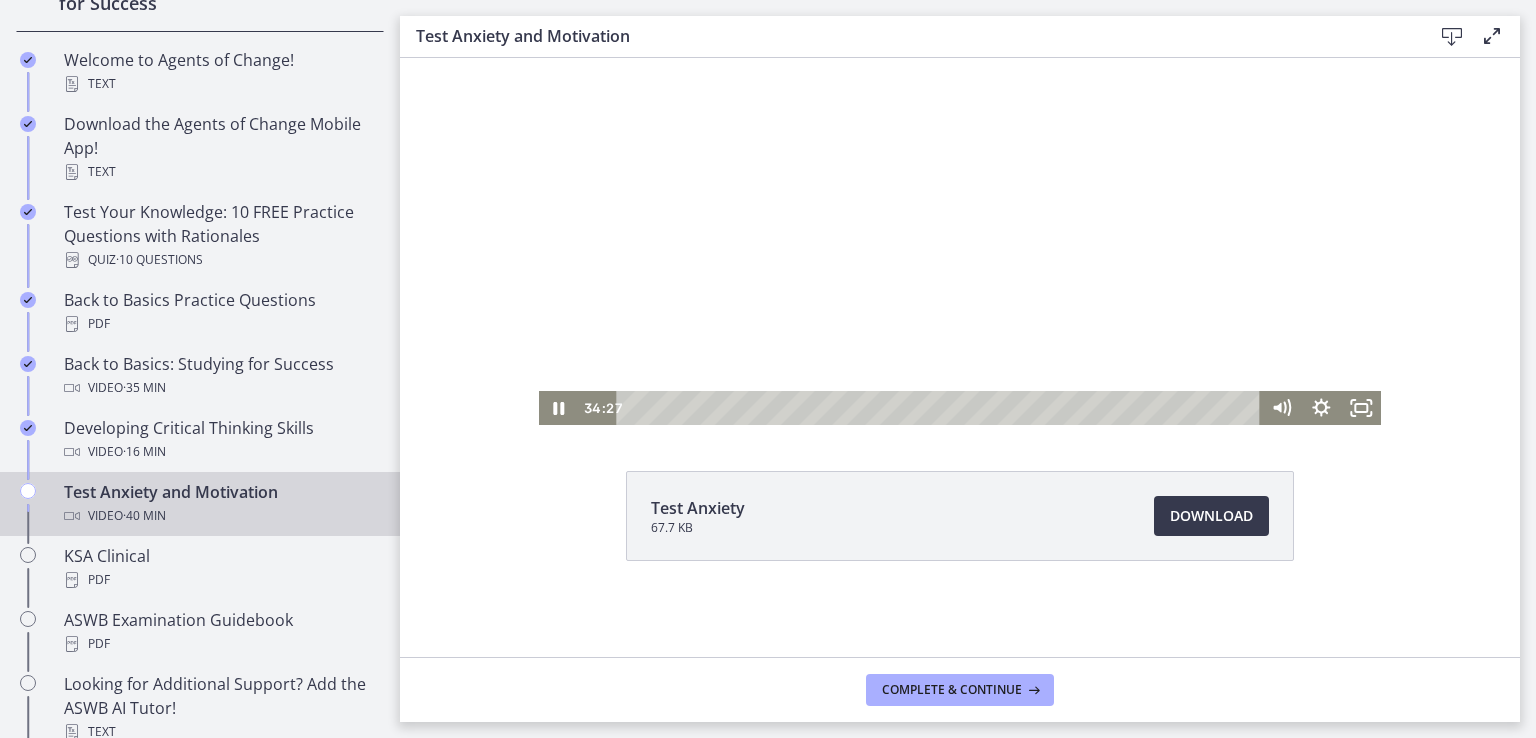 click at bounding box center (960, 188) 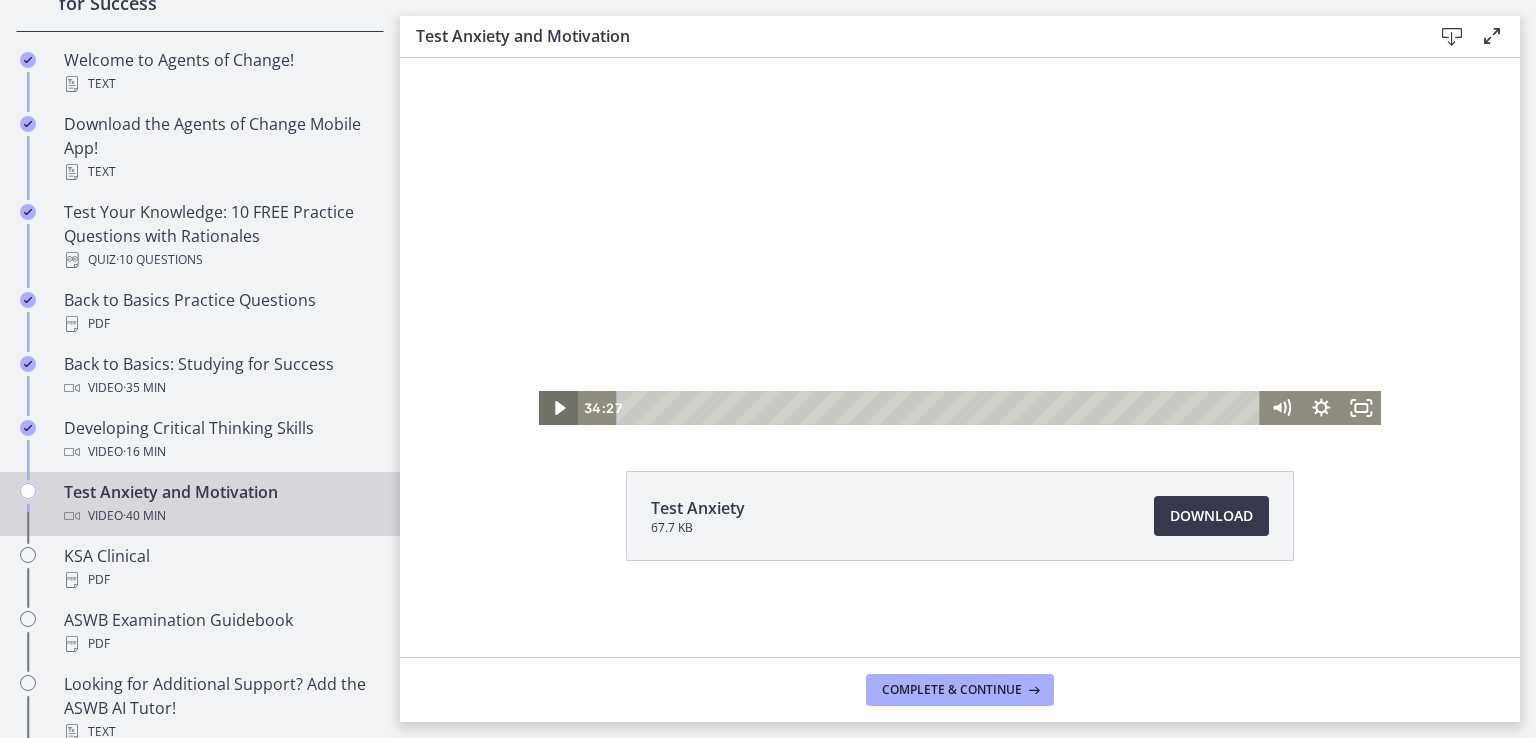 click 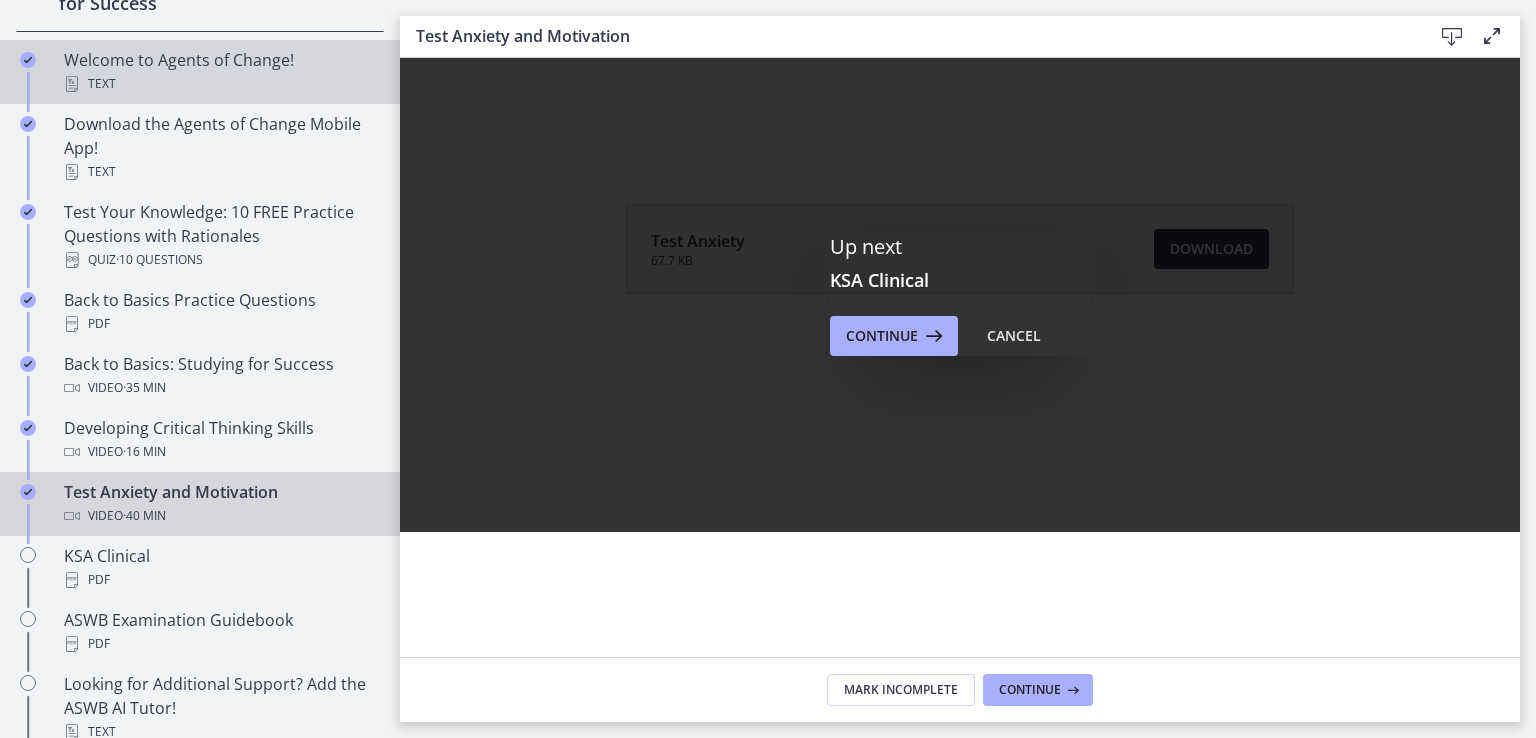 scroll, scrollTop: 0, scrollLeft: 0, axis: both 